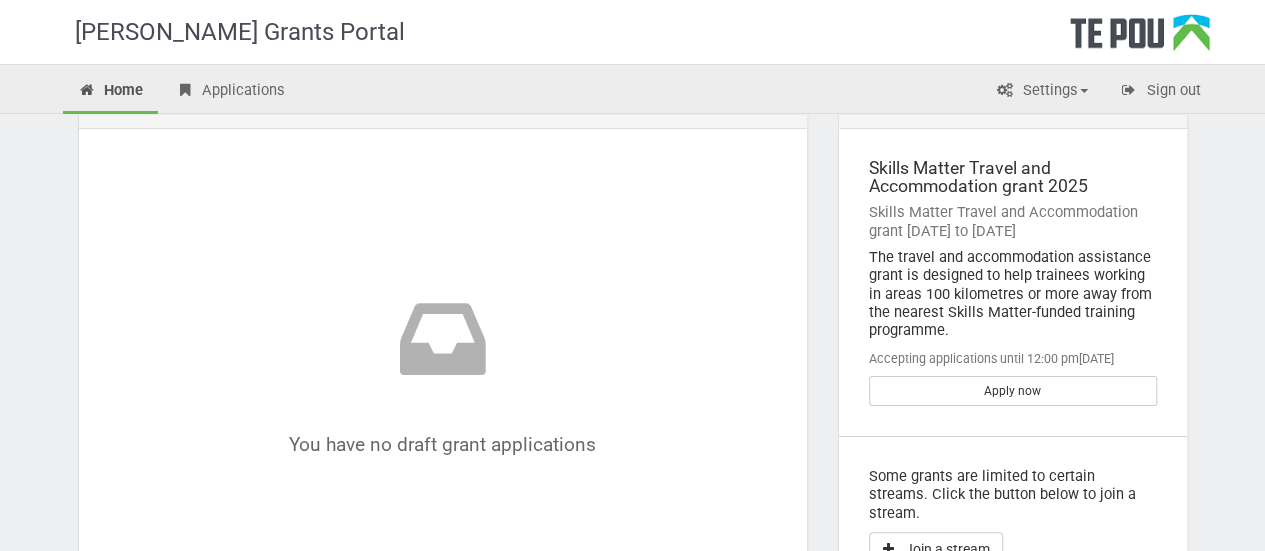 scroll, scrollTop: 53, scrollLeft: 0, axis: vertical 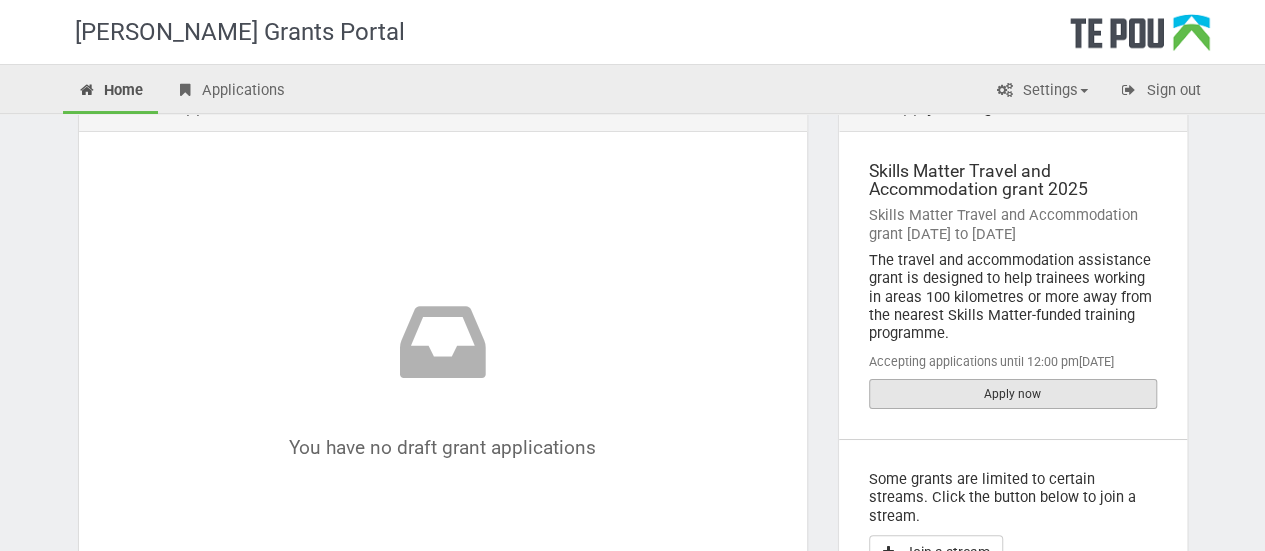 click on "Apply now" at bounding box center [1013, 394] 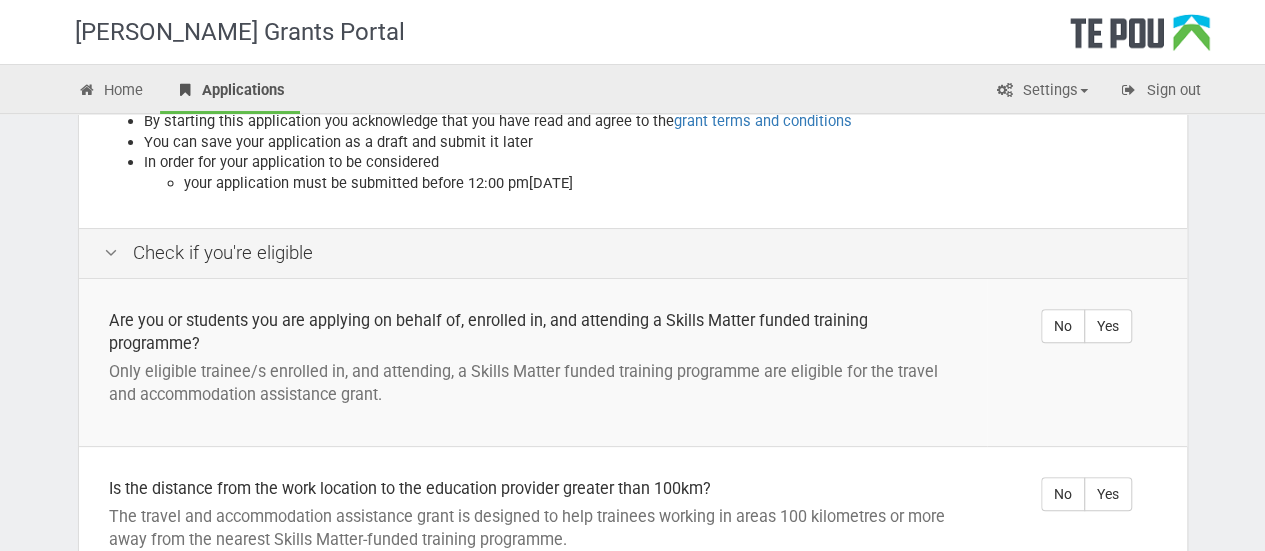 scroll, scrollTop: 428, scrollLeft: 0, axis: vertical 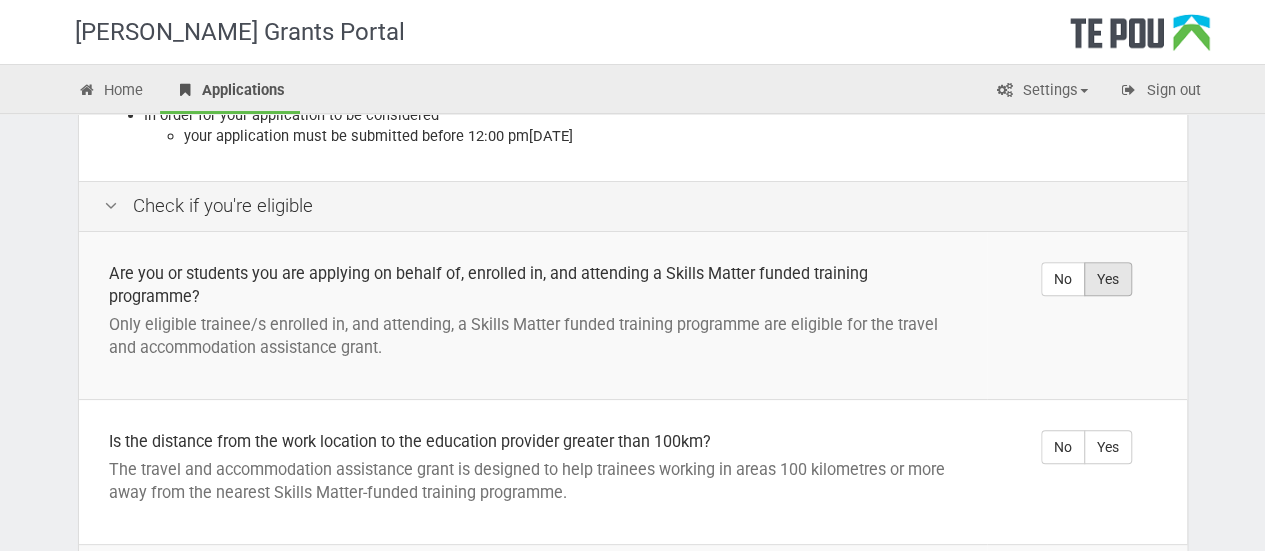 click on "Yes" at bounding box center (1108, 279) 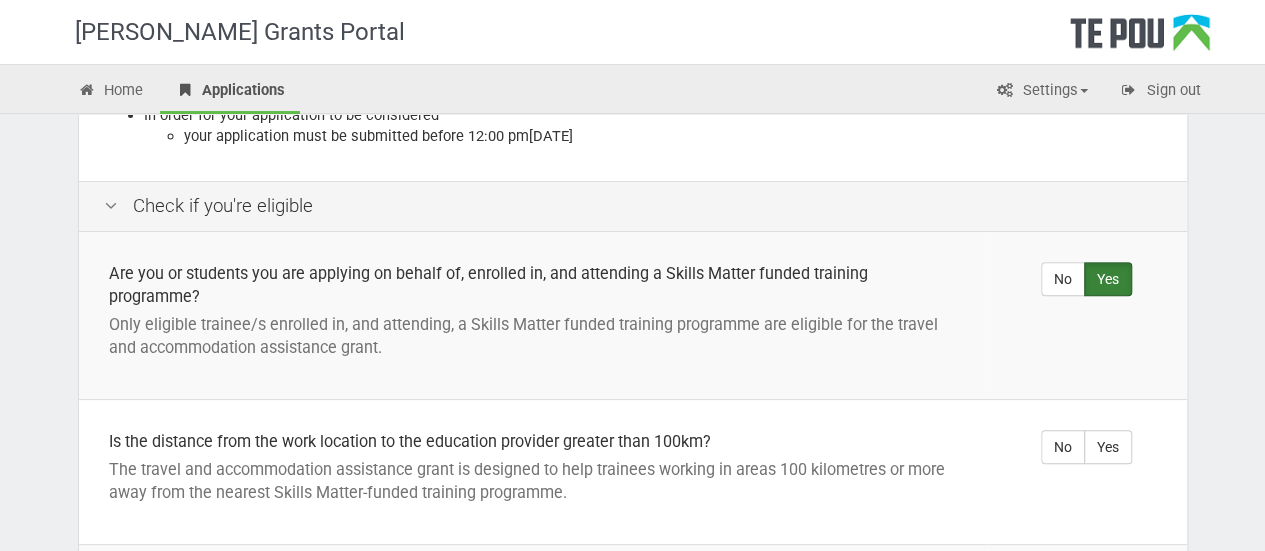 scroll, scrollTop: 598, scrollLeft: 0, axis: vertical 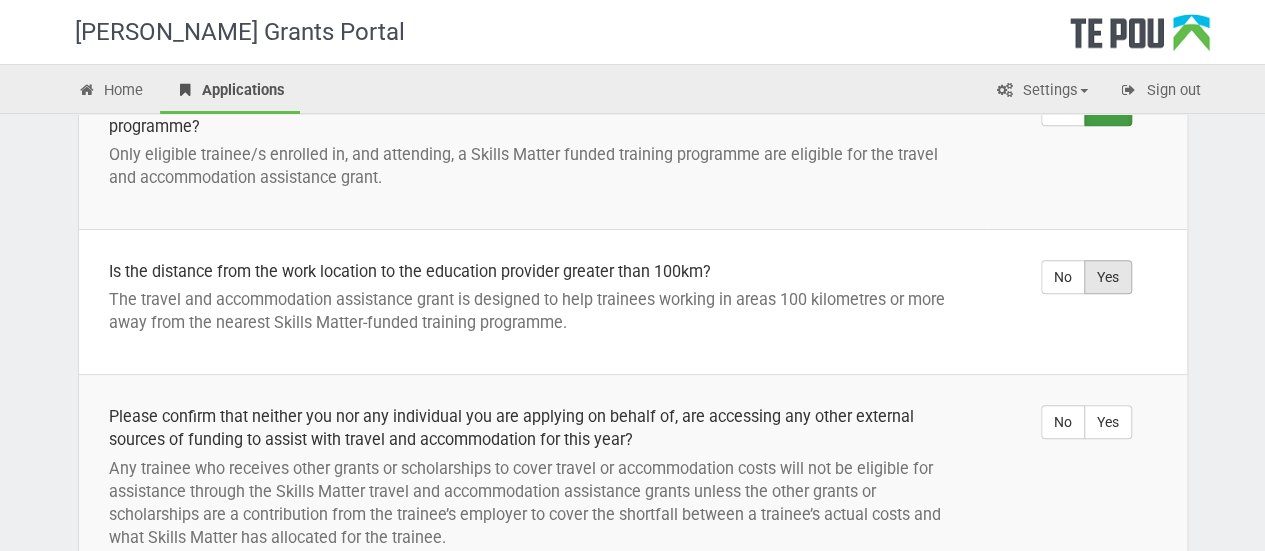 click on "Yes" at bounding box center [1108, 277] 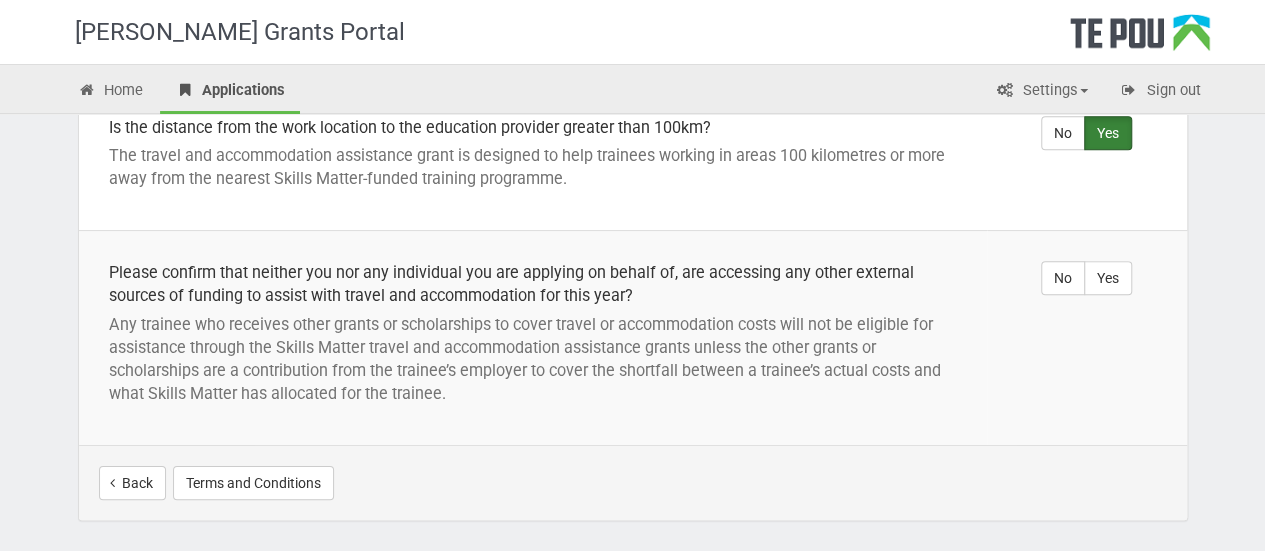 scroll, scrollTop: 743, scrollLeft: 0, axis: vertical 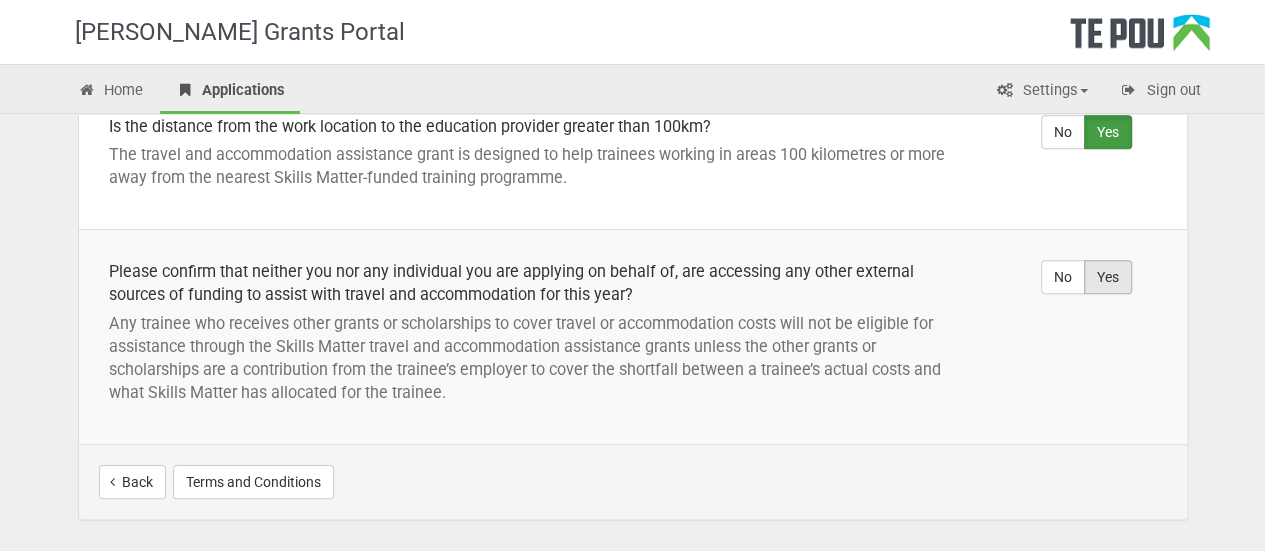 click on "Yes" at bounding box center (1108, 277) 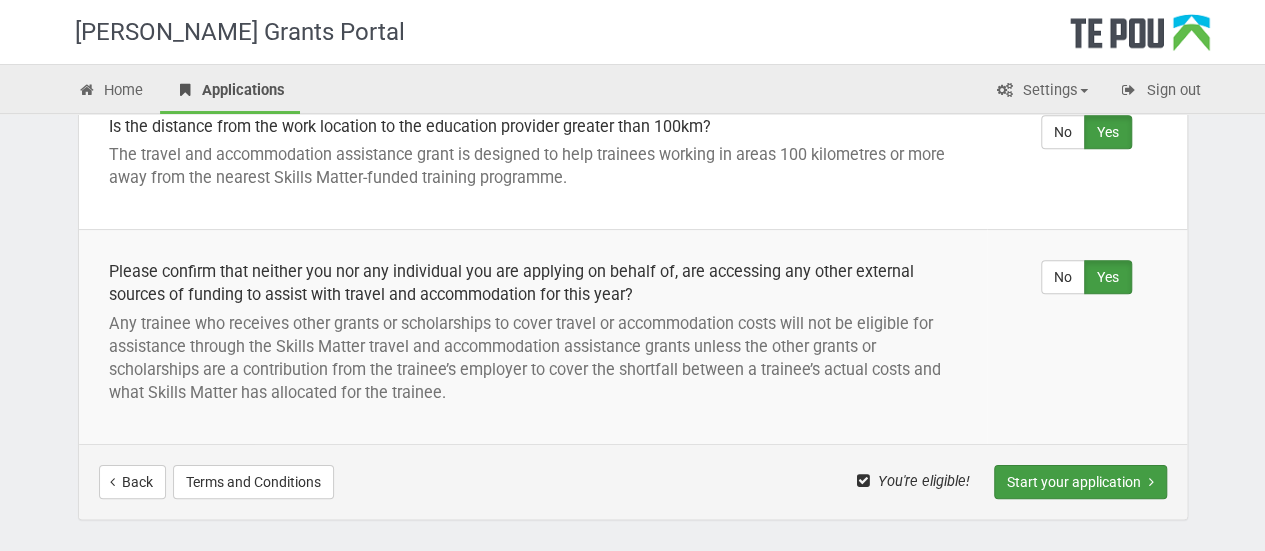 click on "Start your application" at bounding box center [1080, 482] 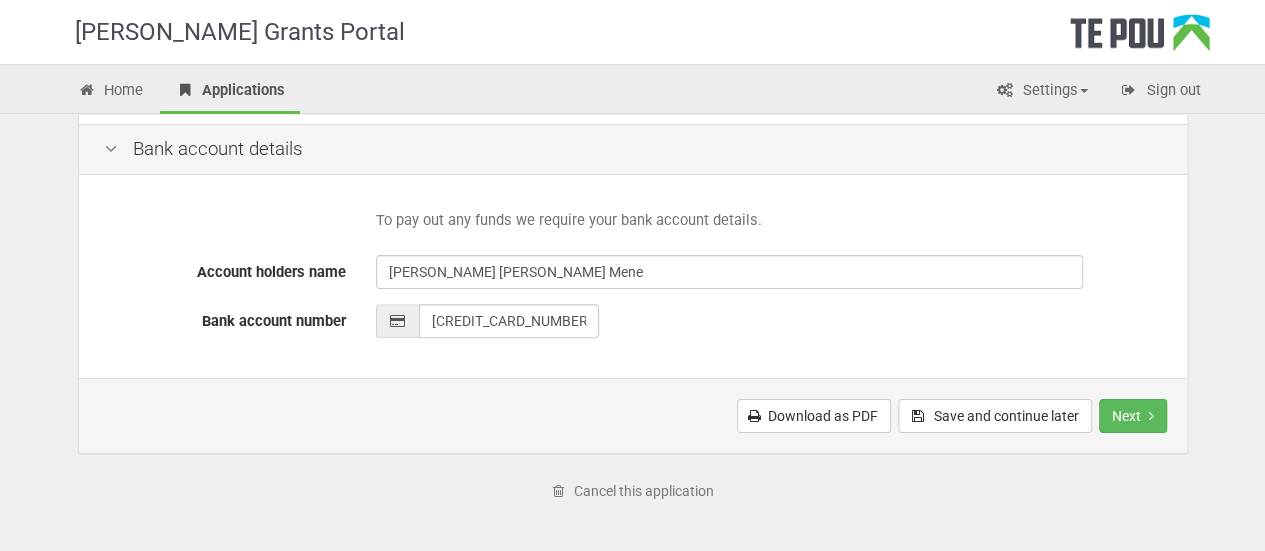 scroll, scrollTop: 958, scrollLeft: 0, axis: vertical 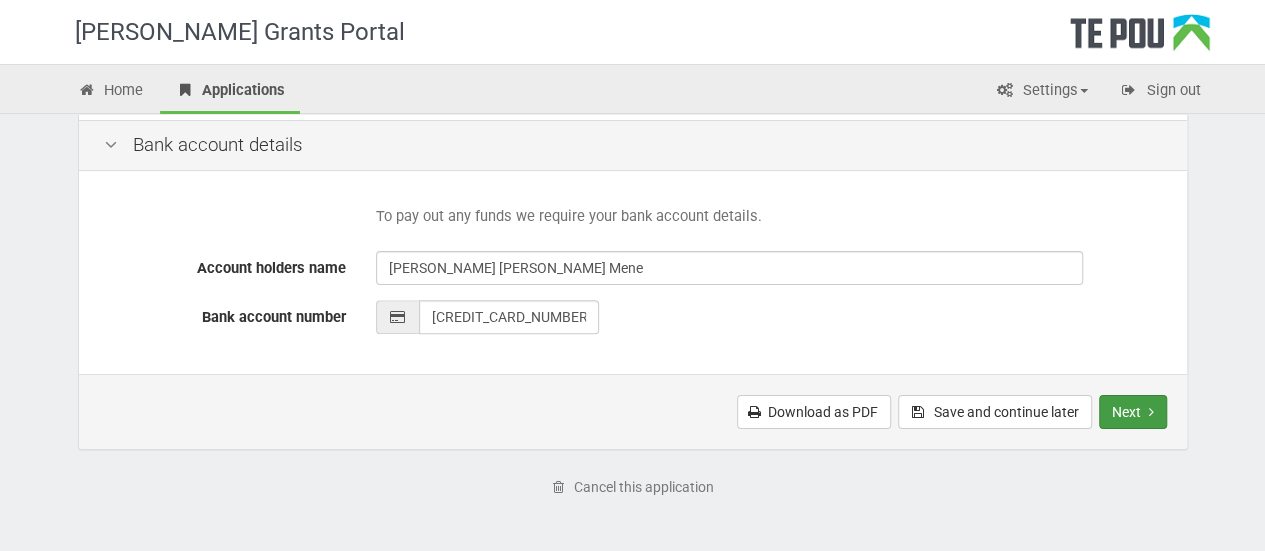 click on "Next" at bounding box center [1133, 412] 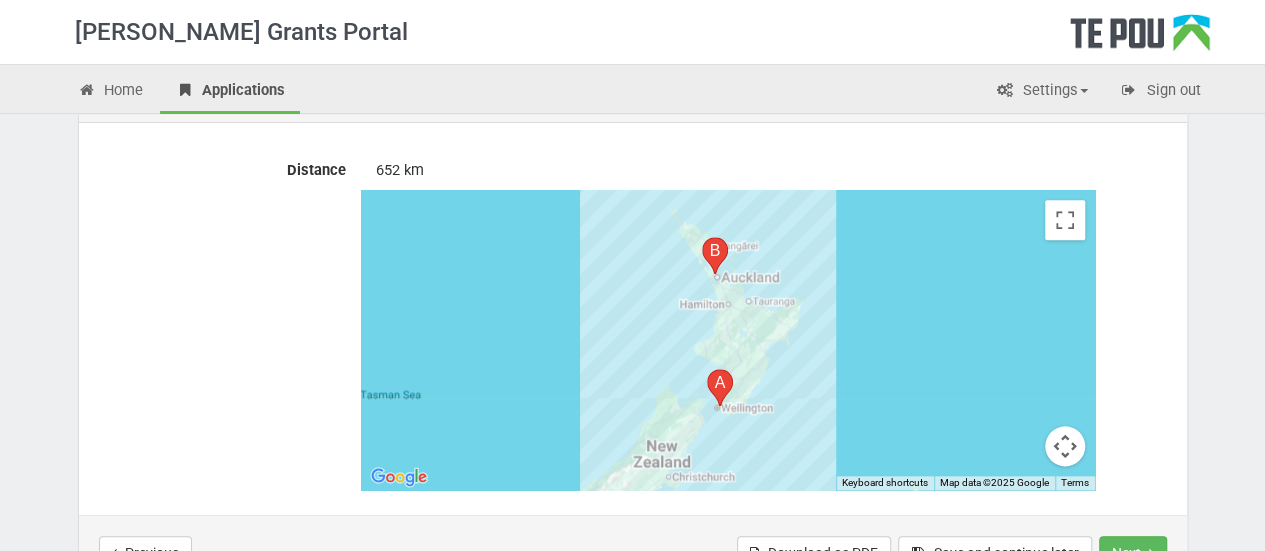 scroll, scrollTop: 1176, scrollLeft: 0, axis: vertical 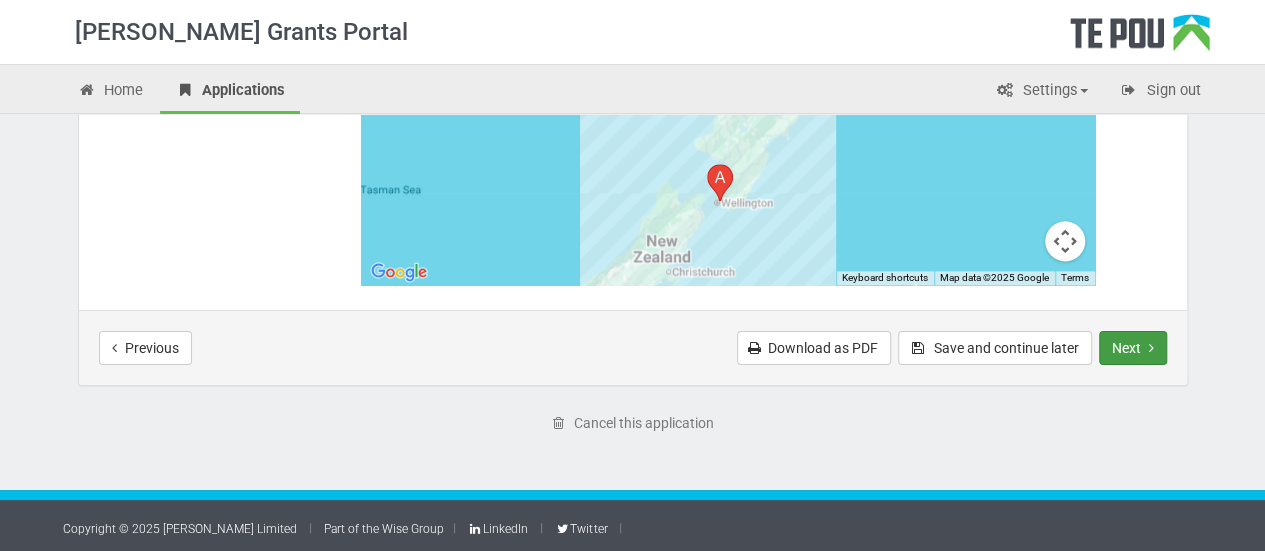click on "Next" at bounding box center [1133, 348] 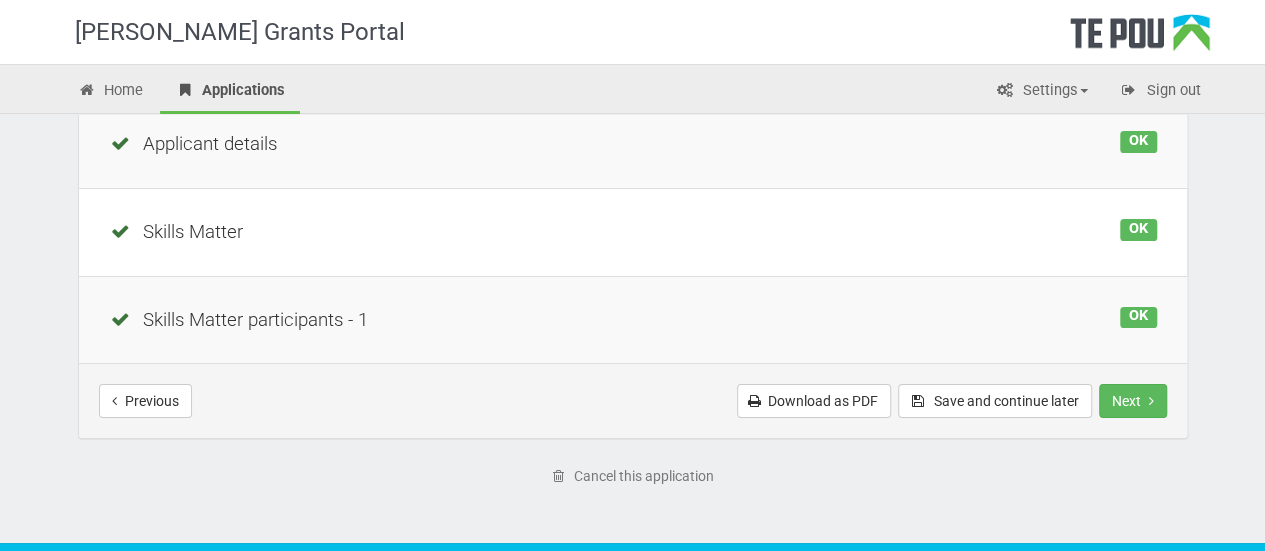 scroll, scrollTop: 342, scrollLeft: 0, axis: vertical 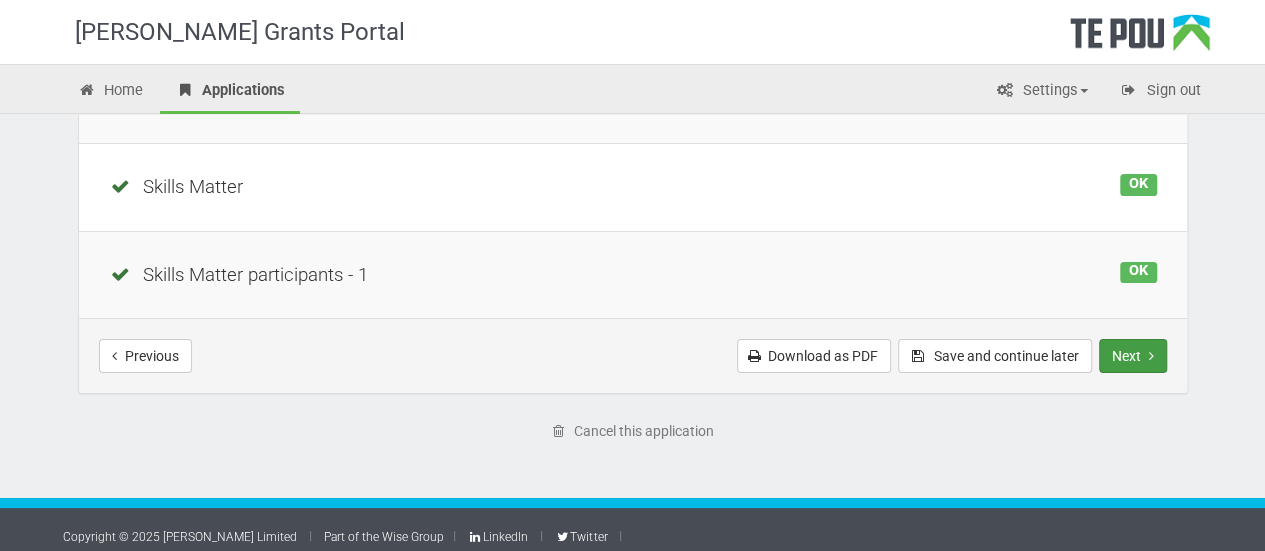 click on "Next" at bounding box center [1133, 356] 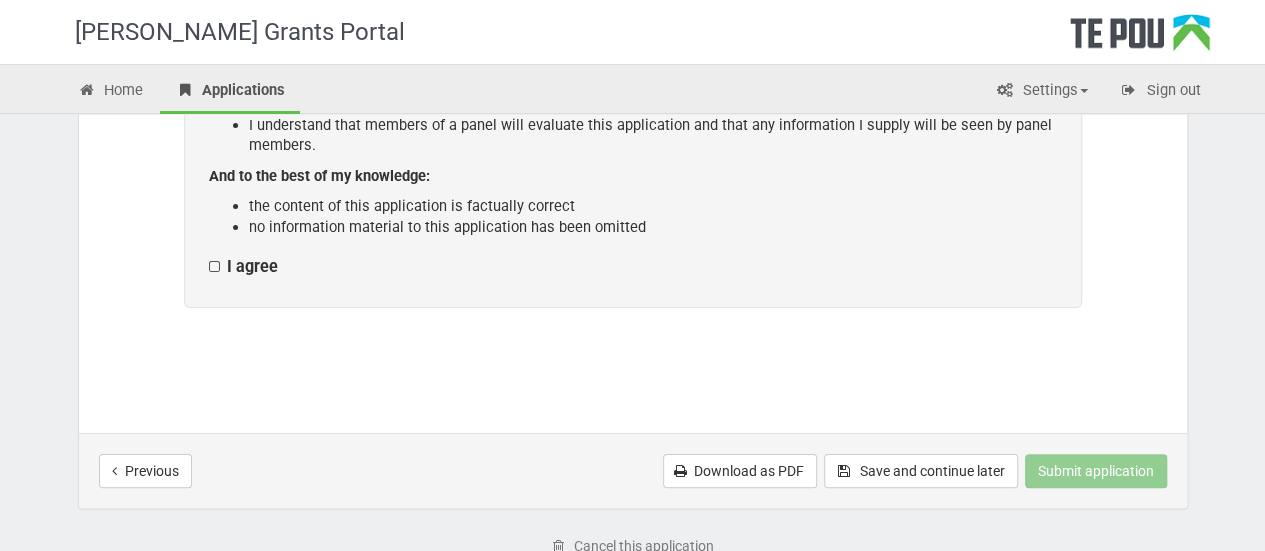 scroll, scrollTop: 462, scrollLeft: 0, axis: vertical 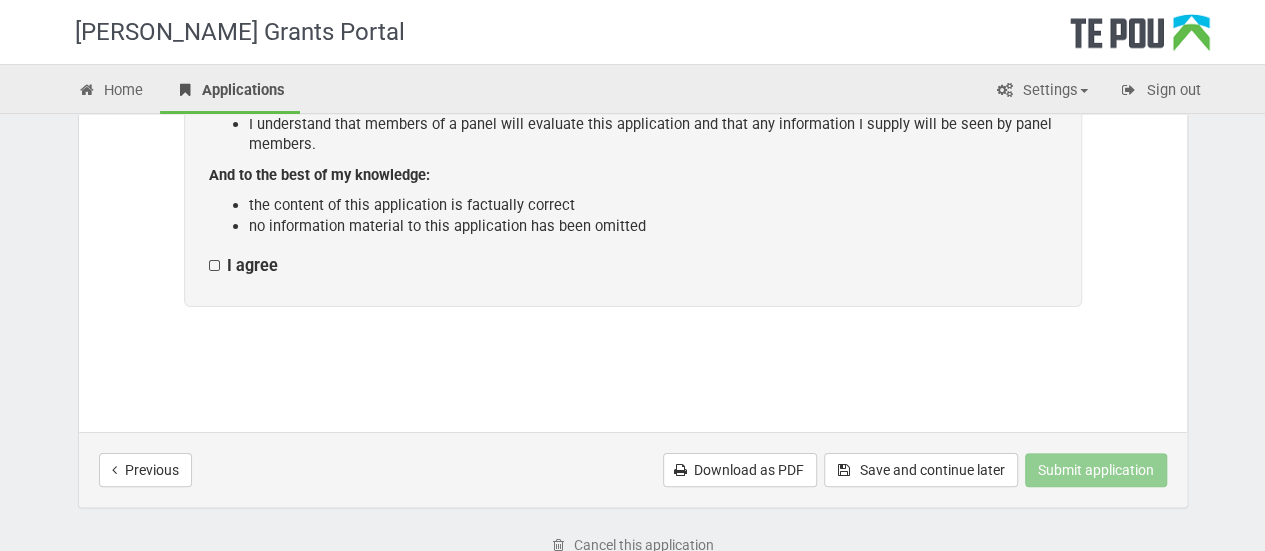 click on "I agree" at bounding box center (243, 266) 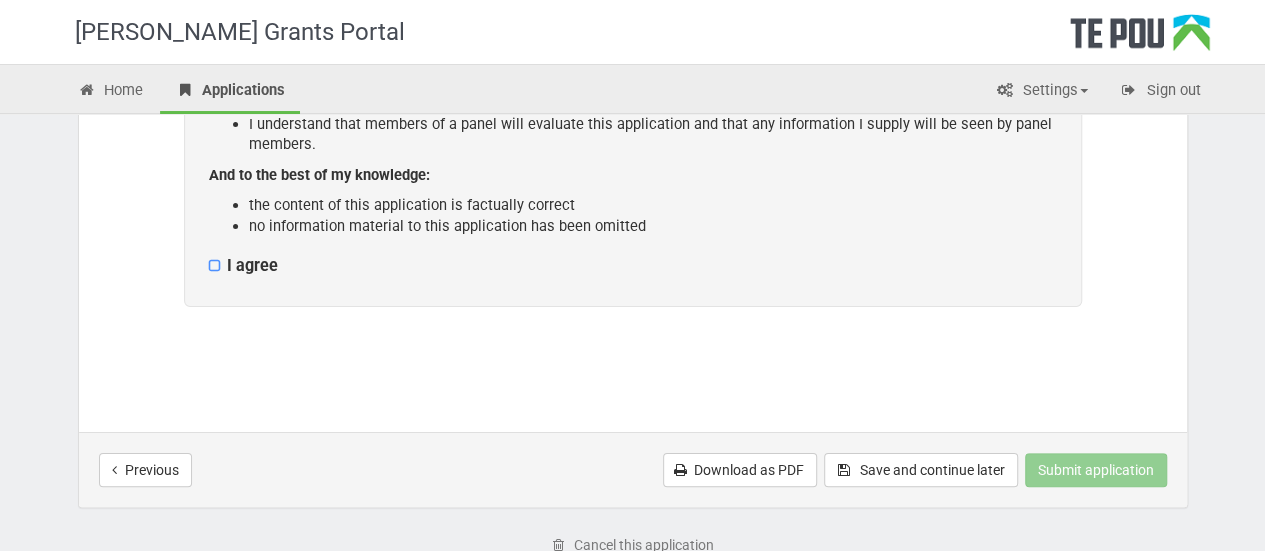 click on "I agree" at bounding box center (208, 255) 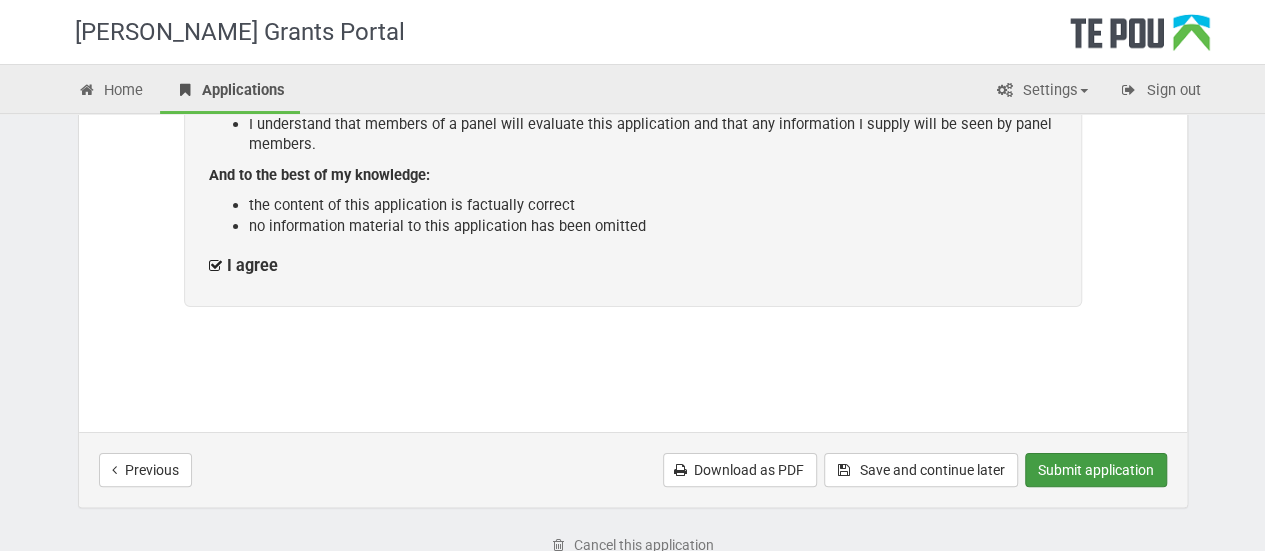 click on "Submit application" at bounding box center (1096, 470) 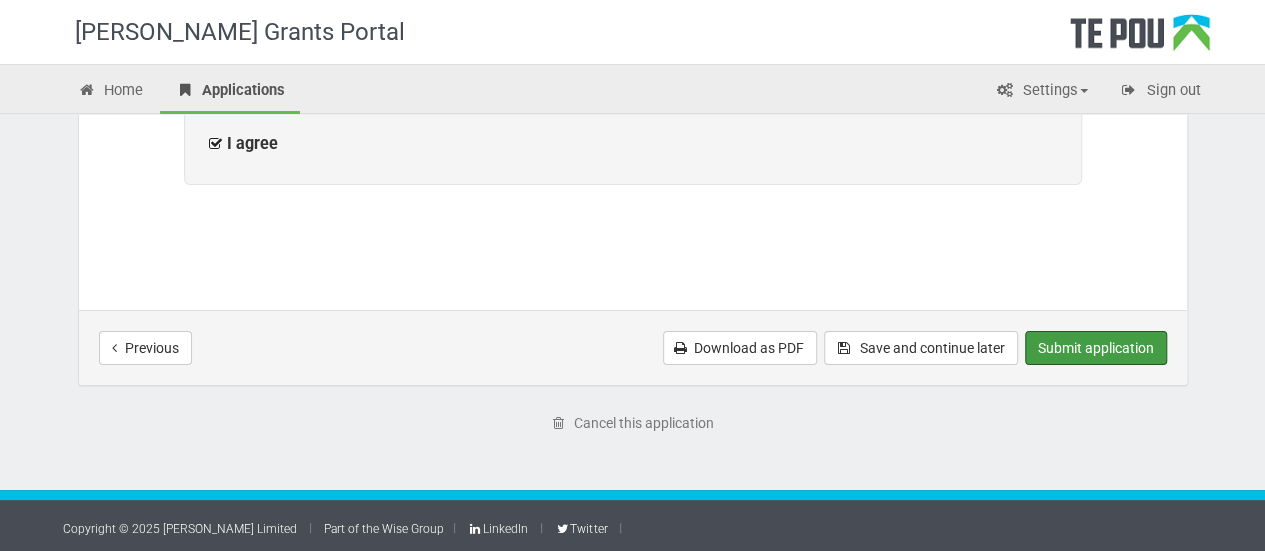 scroll, scrollTop: 0, scrollLeft: 0, axis: both 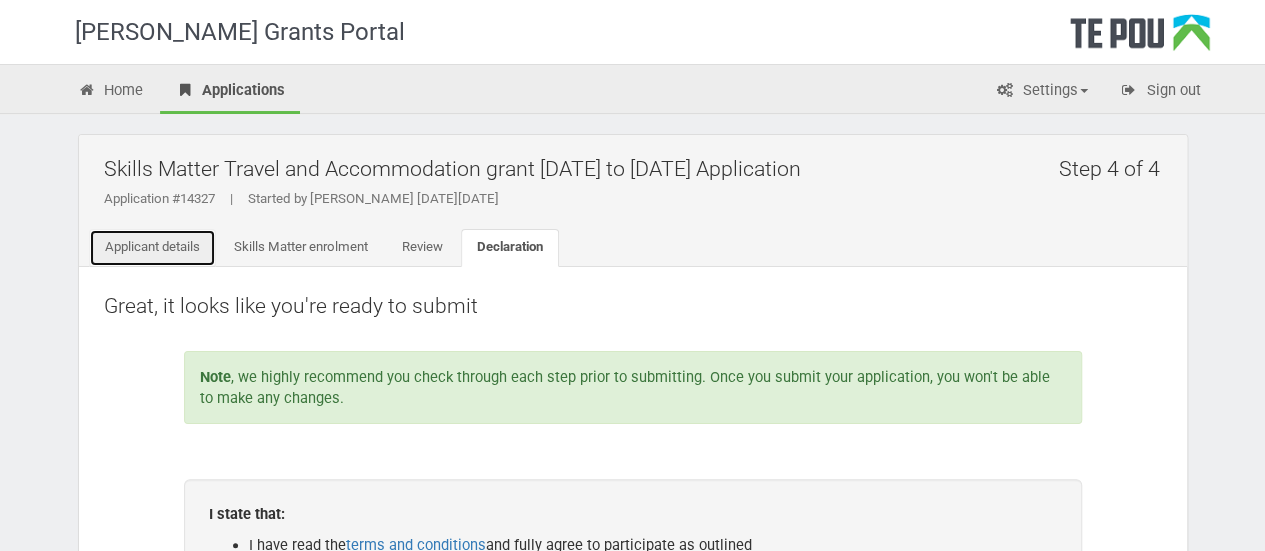 click on "Applicant details" at bounding box center [152, 248] 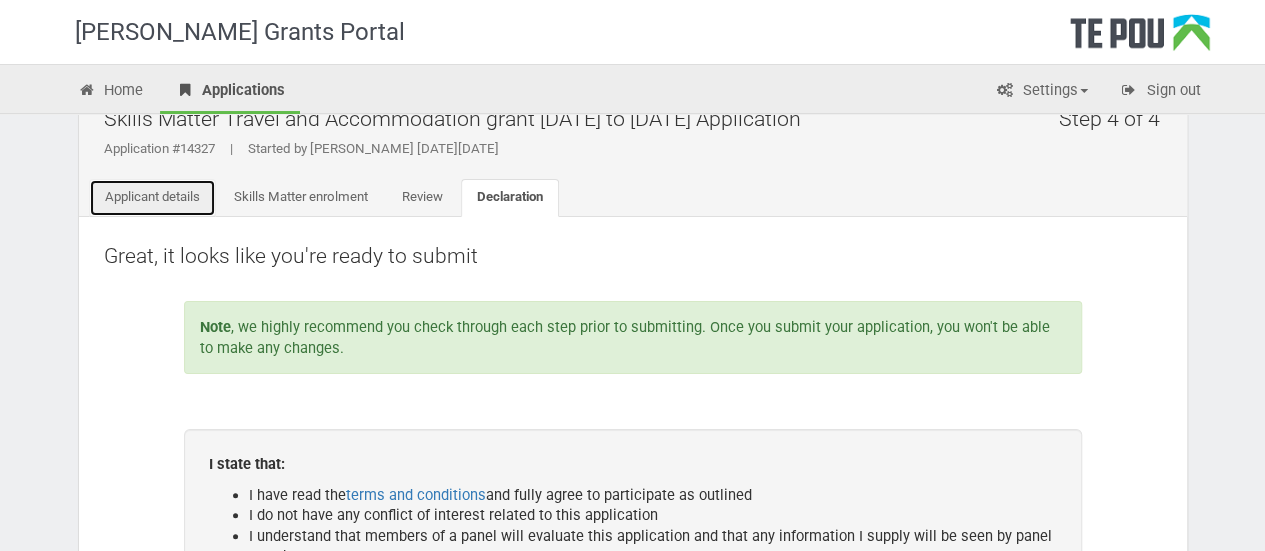 scroll, scrollTop: 26, scrollLeft: 0, axis: vertical 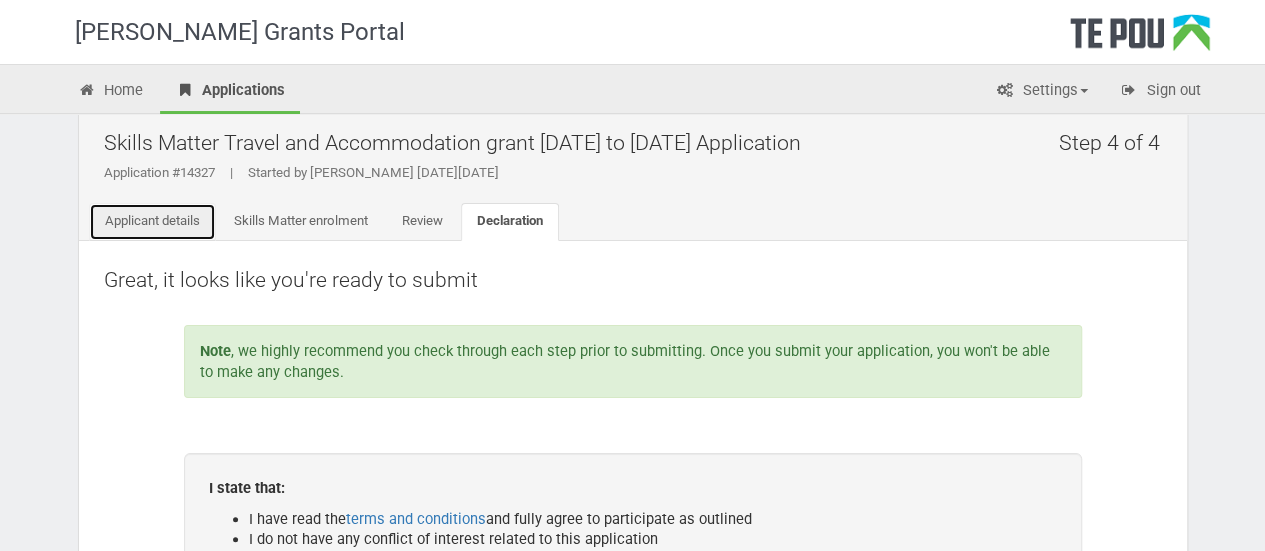 click on "Applicant details" at bounding box center [152, 222] 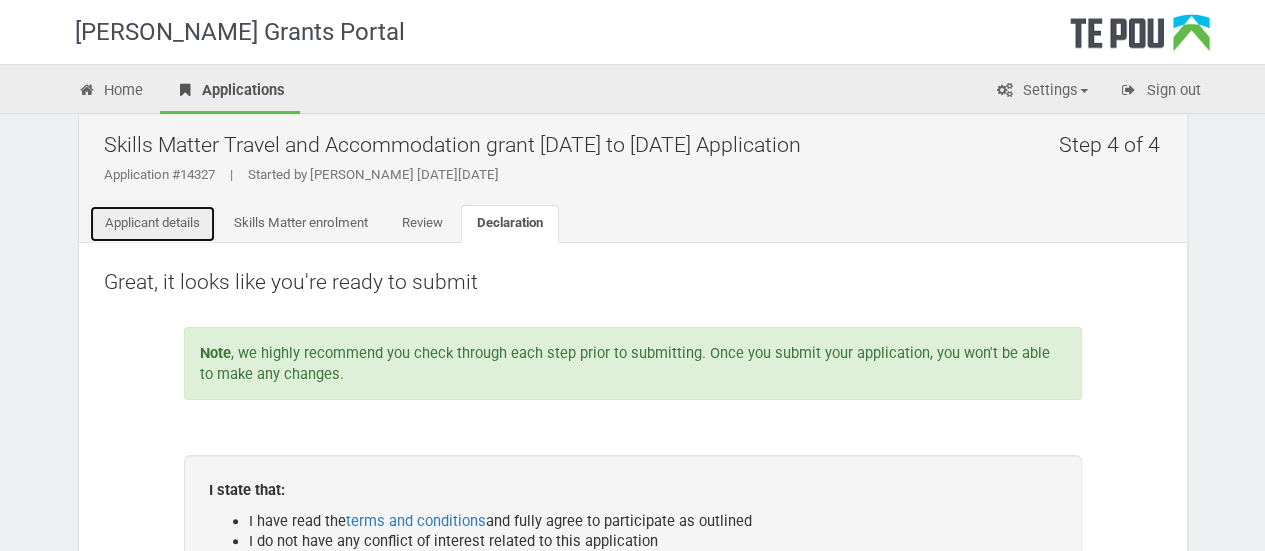 scroll, scrollTop: 0, scrollLeft: 0, axis: both 